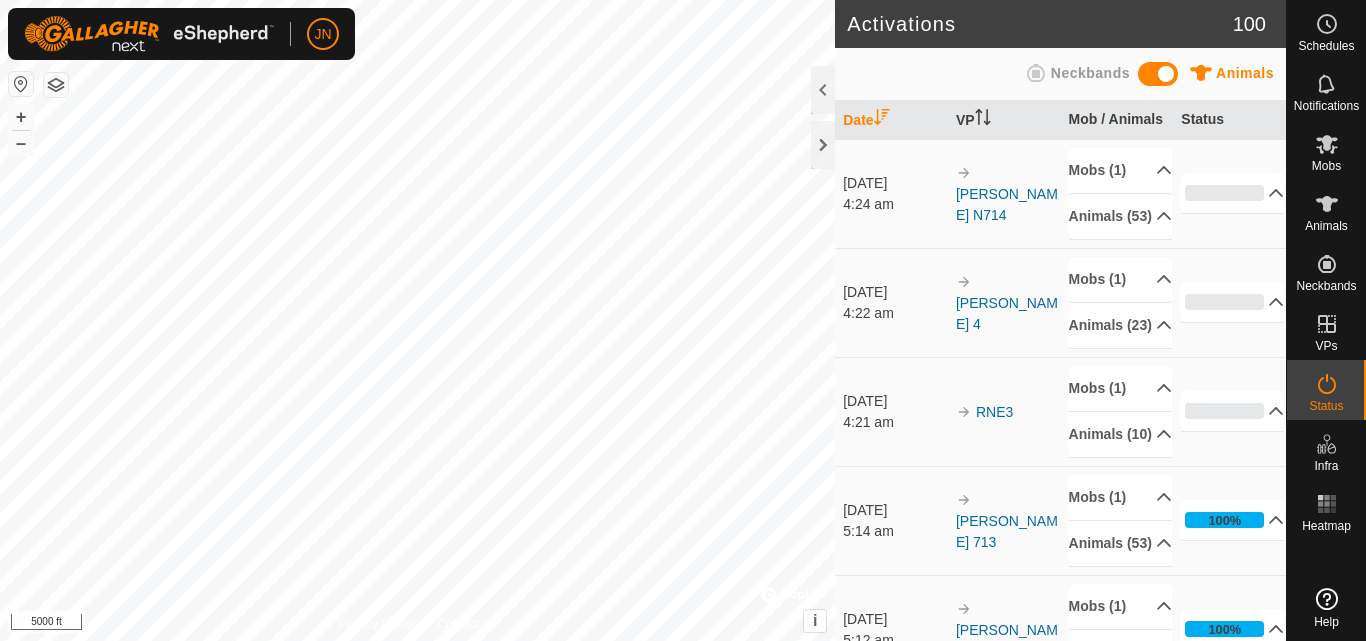 scroll, scrollTop: 0, scrollLeft: 0, axis: both 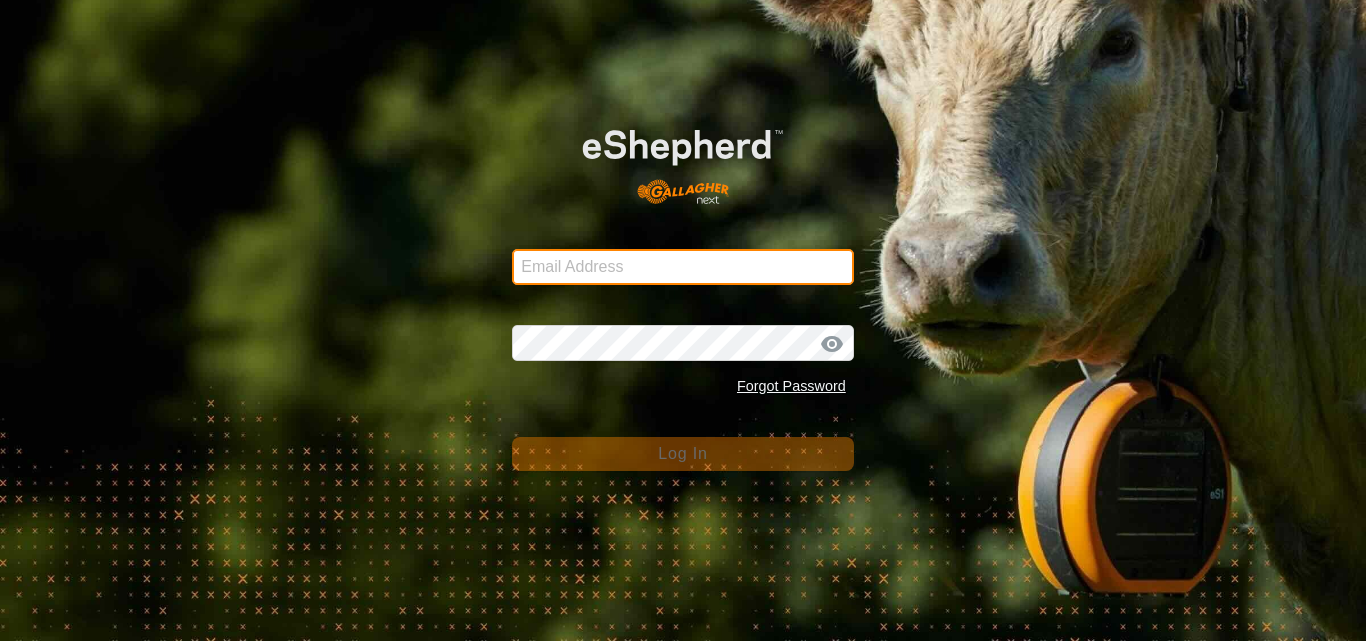 click on "Email Address" at bounding box center (683, 267) 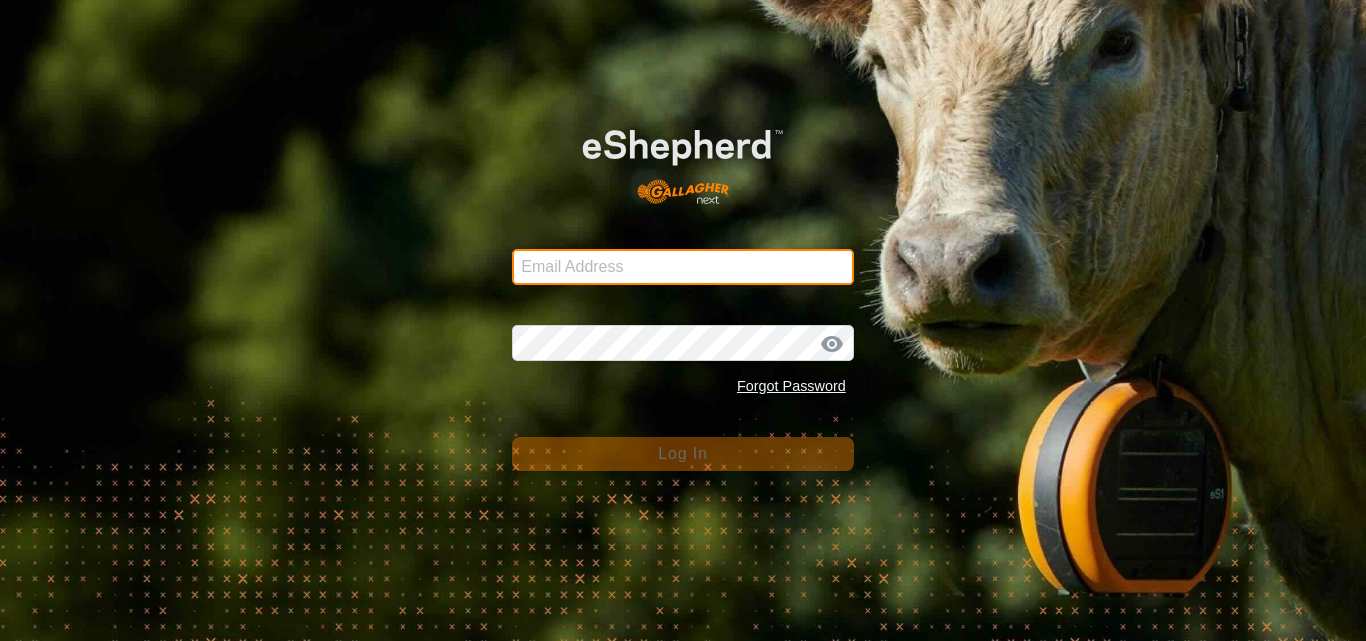 type on "jnerg84@gmail.com" 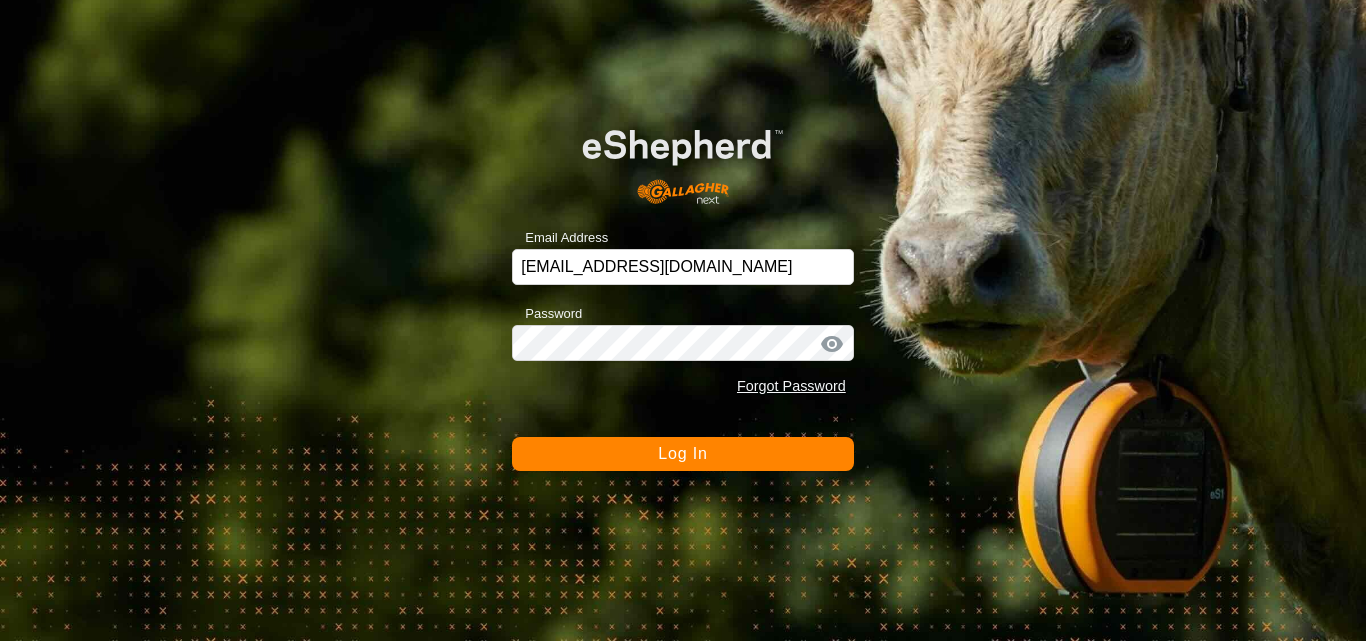 click on "Log In" 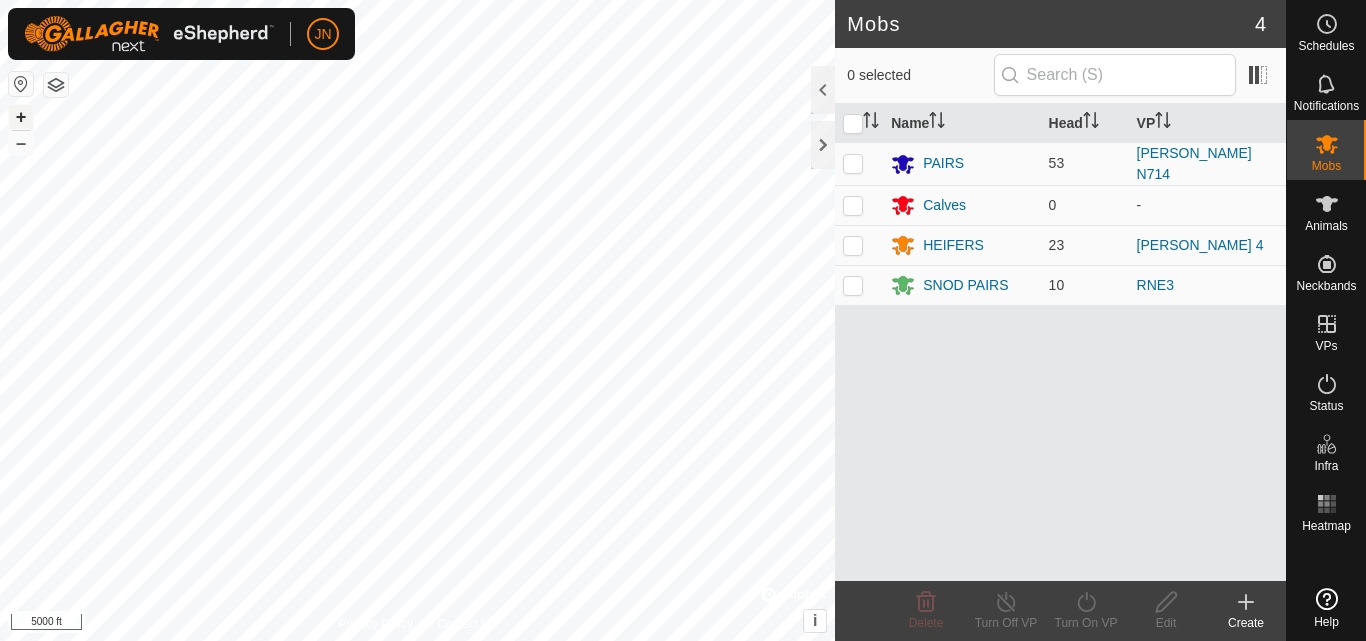click on "+" at bounding box center [21, 117] 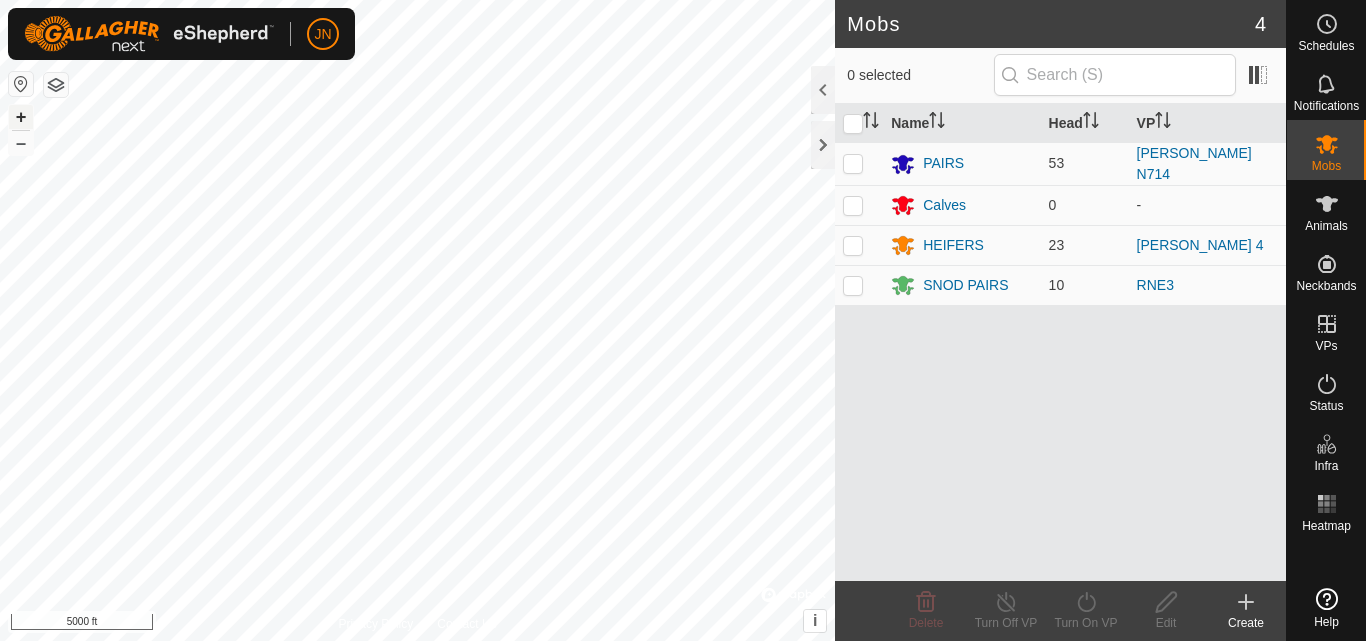 click on "+" at bounding box center (21, 117) 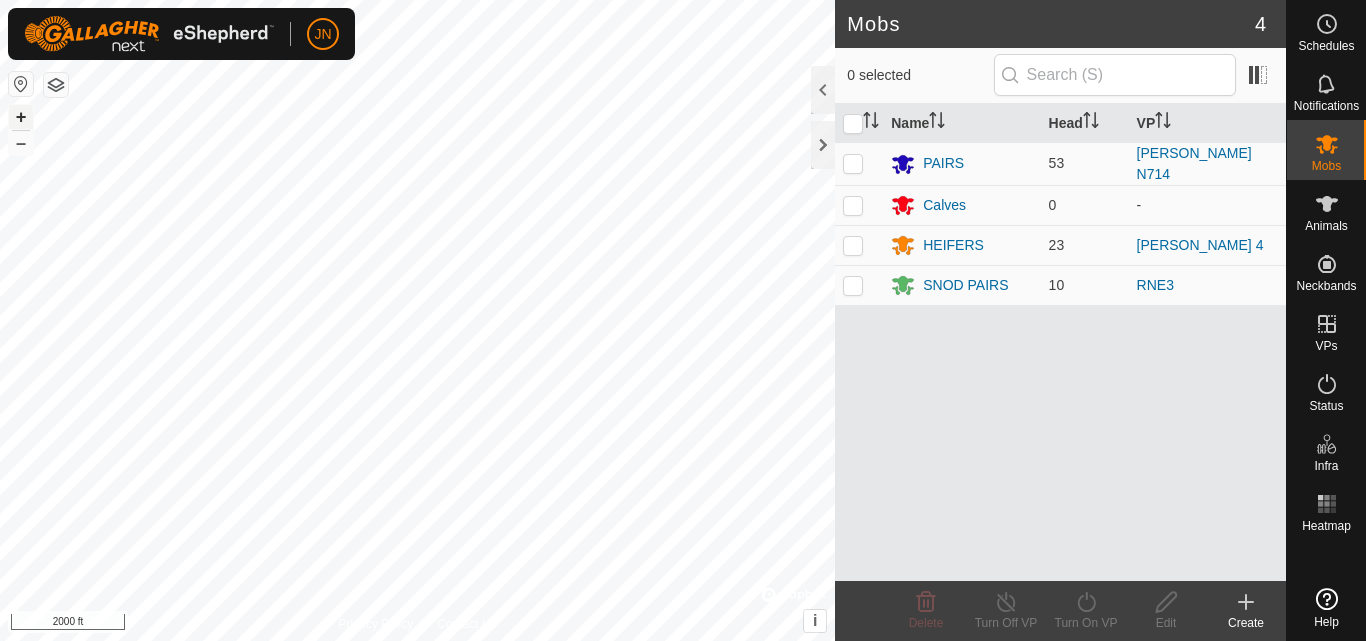 click on "+" at bounding box center [21, 117] 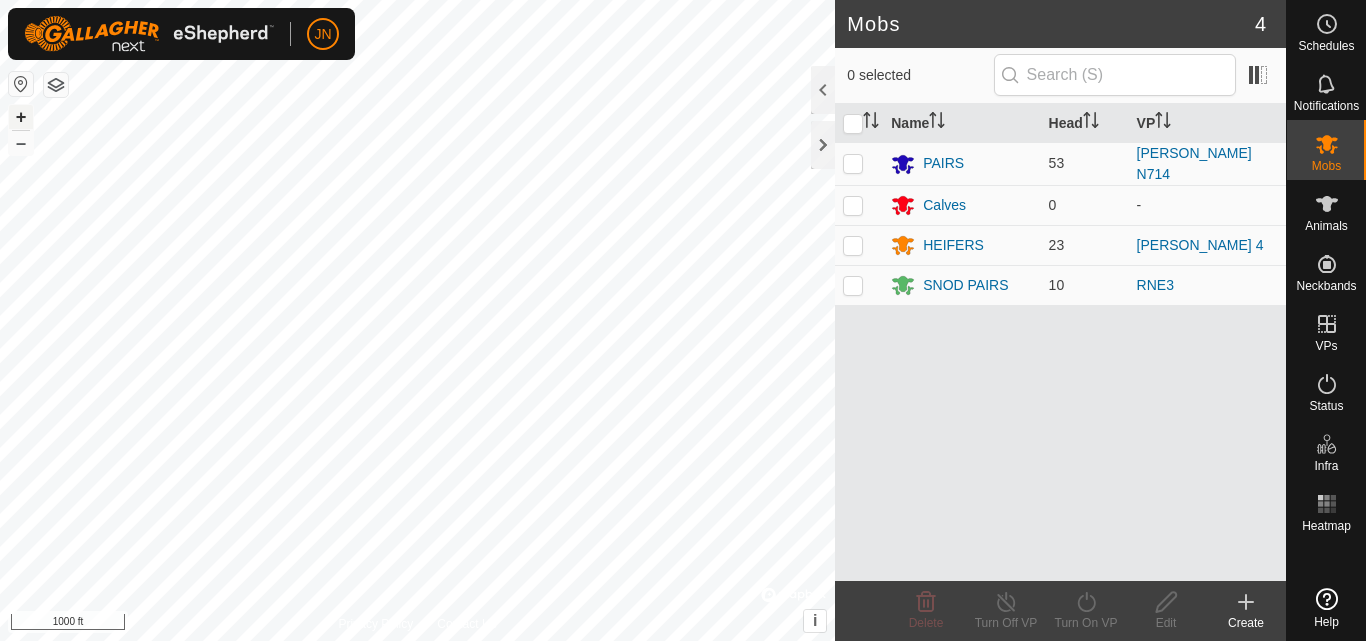 click on "+" at bounding box center (21, 117) 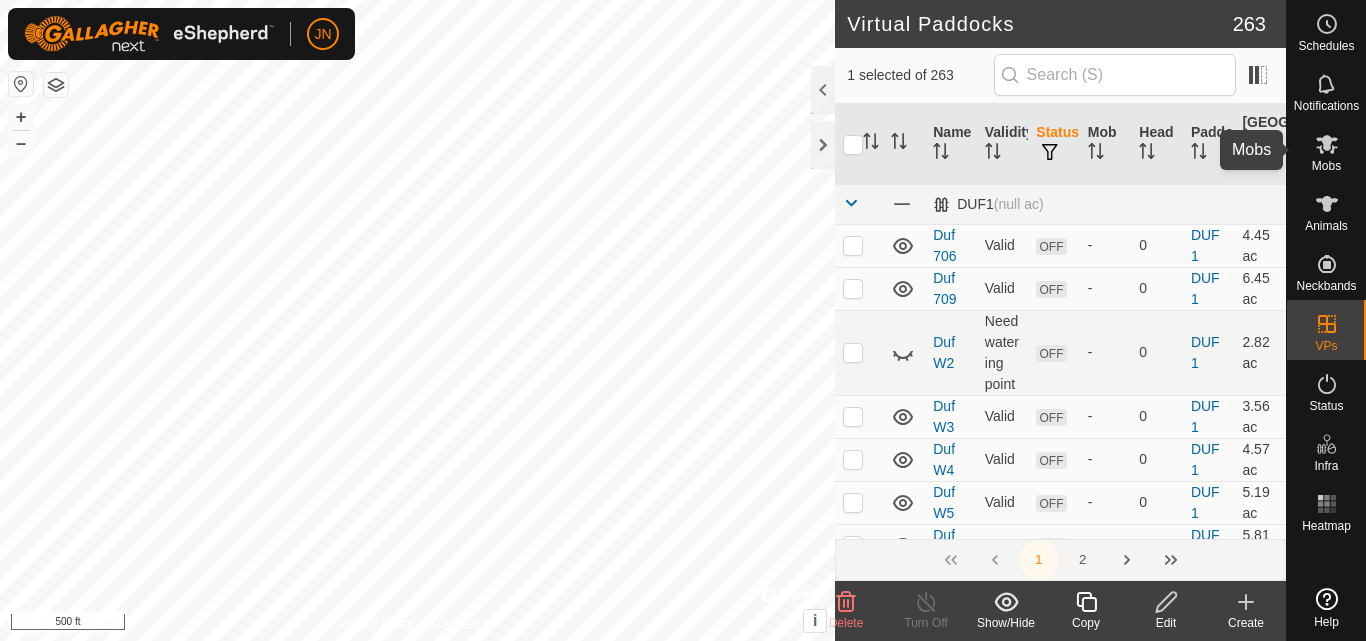 click 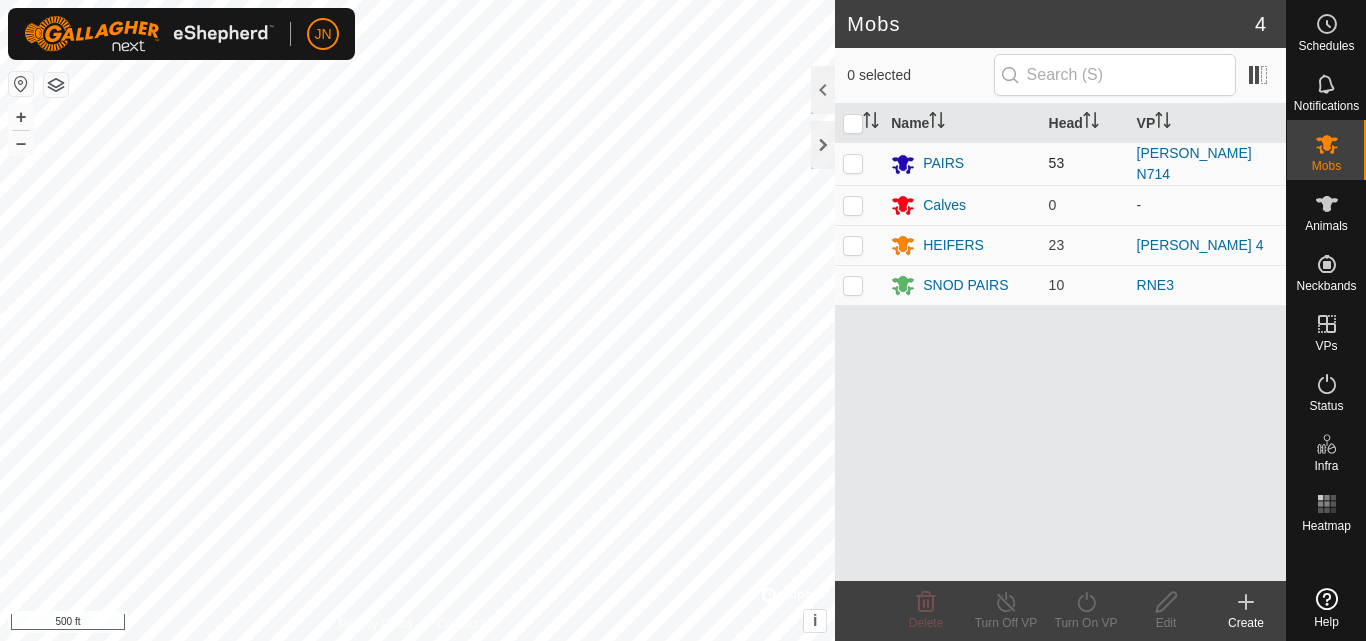 click at bounding box center (853, 163) 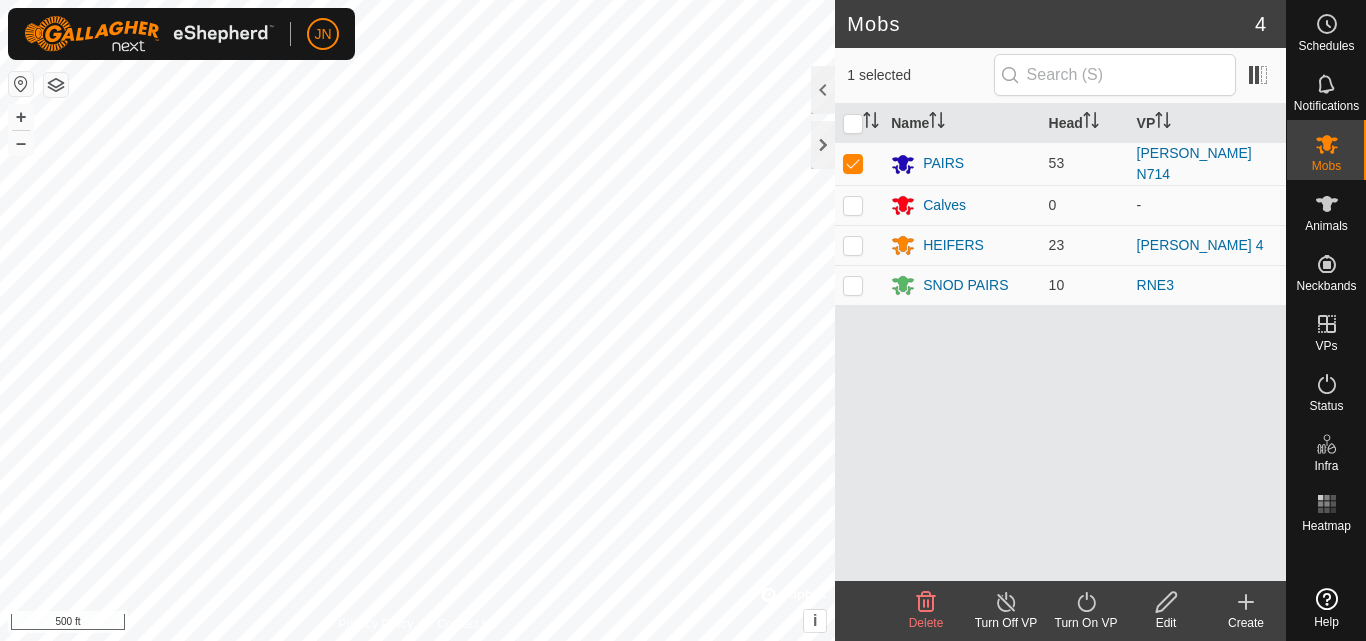 click 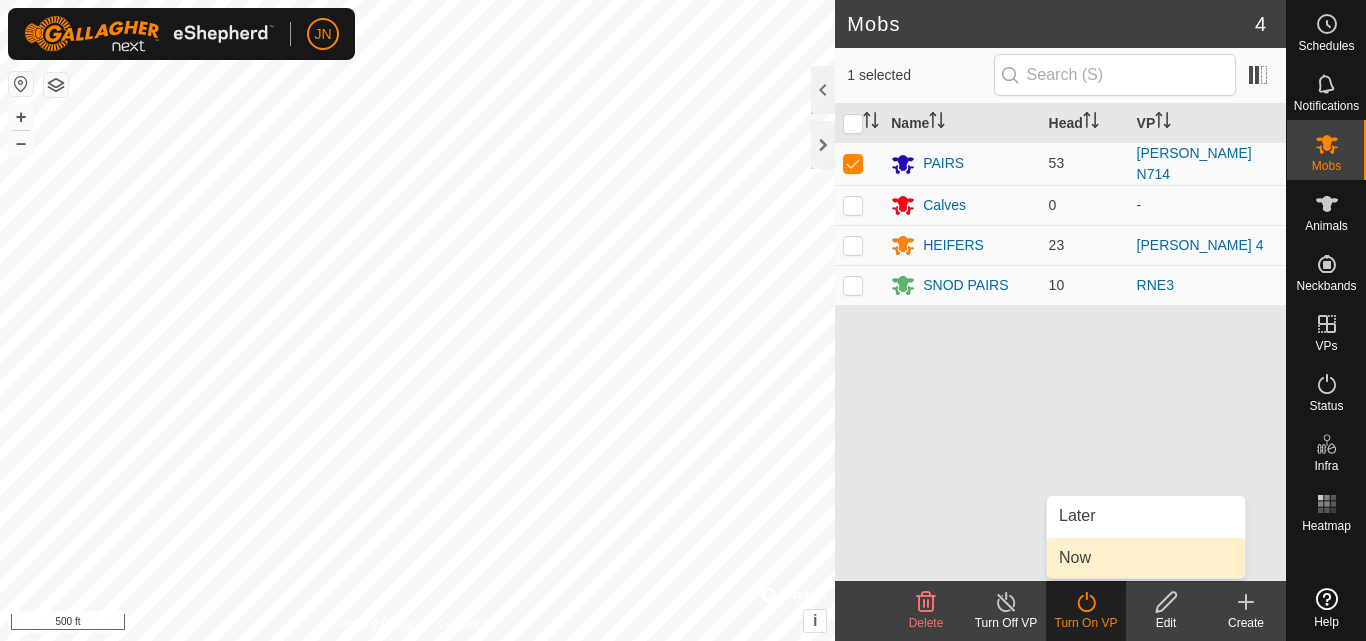 click on "Now" at bounding box center (1146, 558) 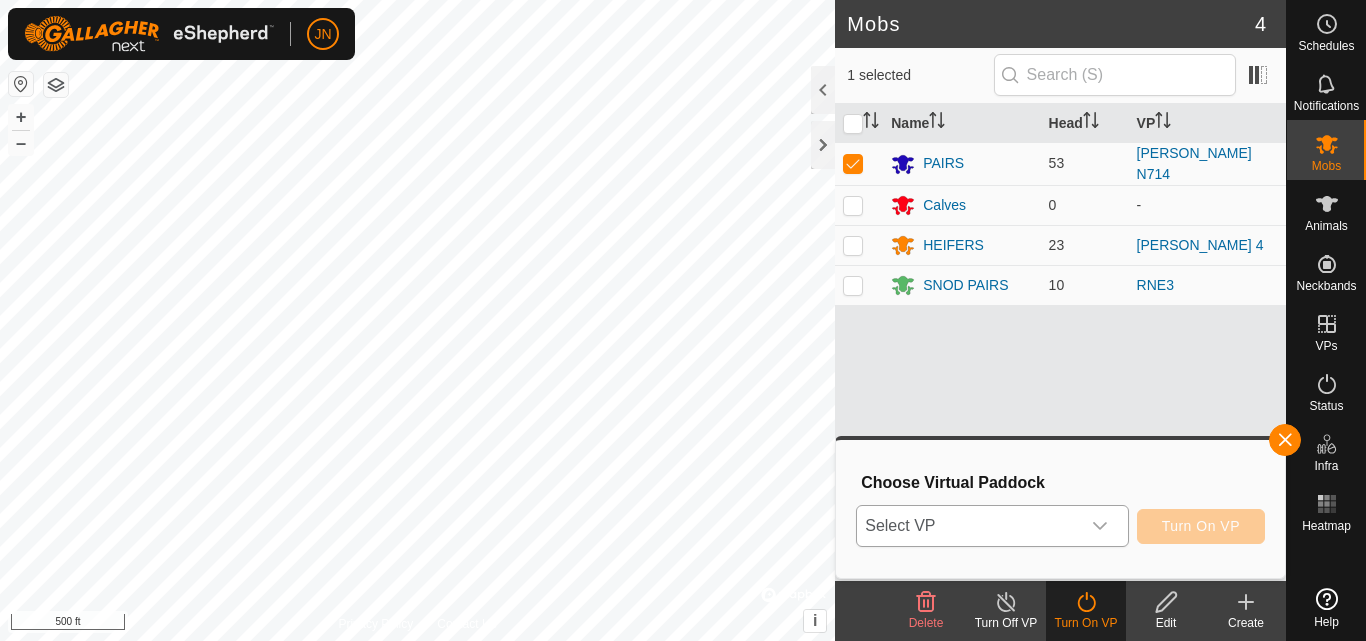 click on "Select VP" at bounding box center [968, 526] 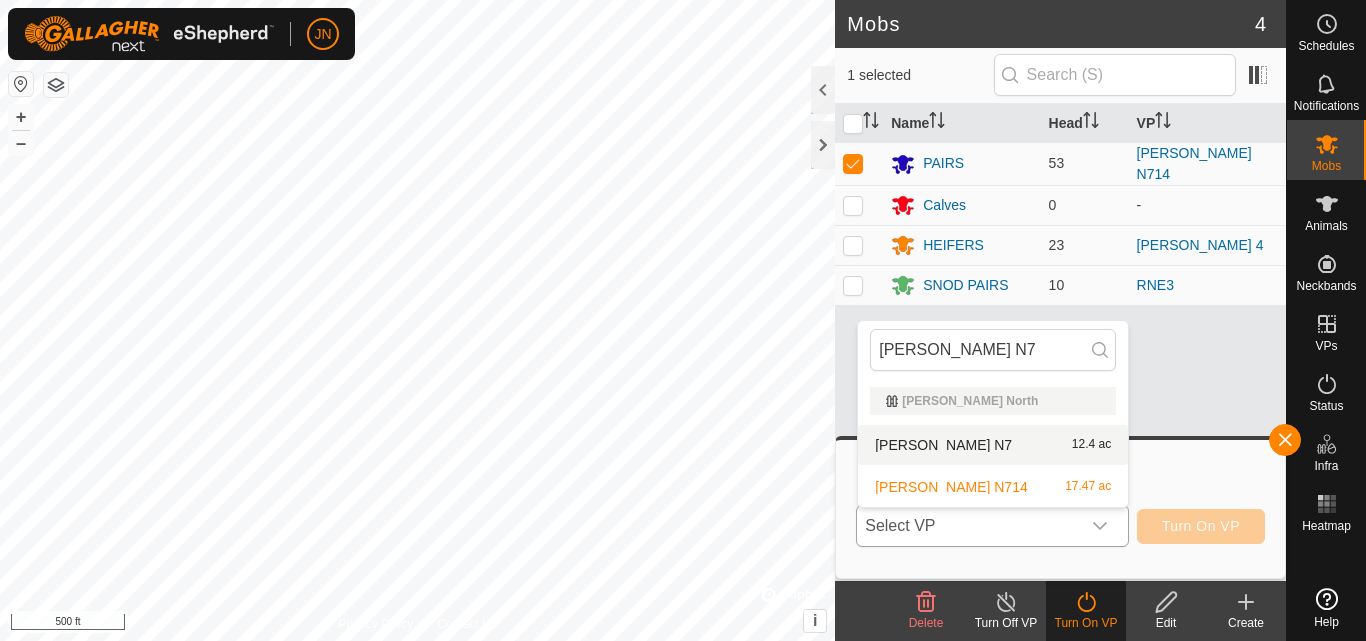 type on "Smith N7" 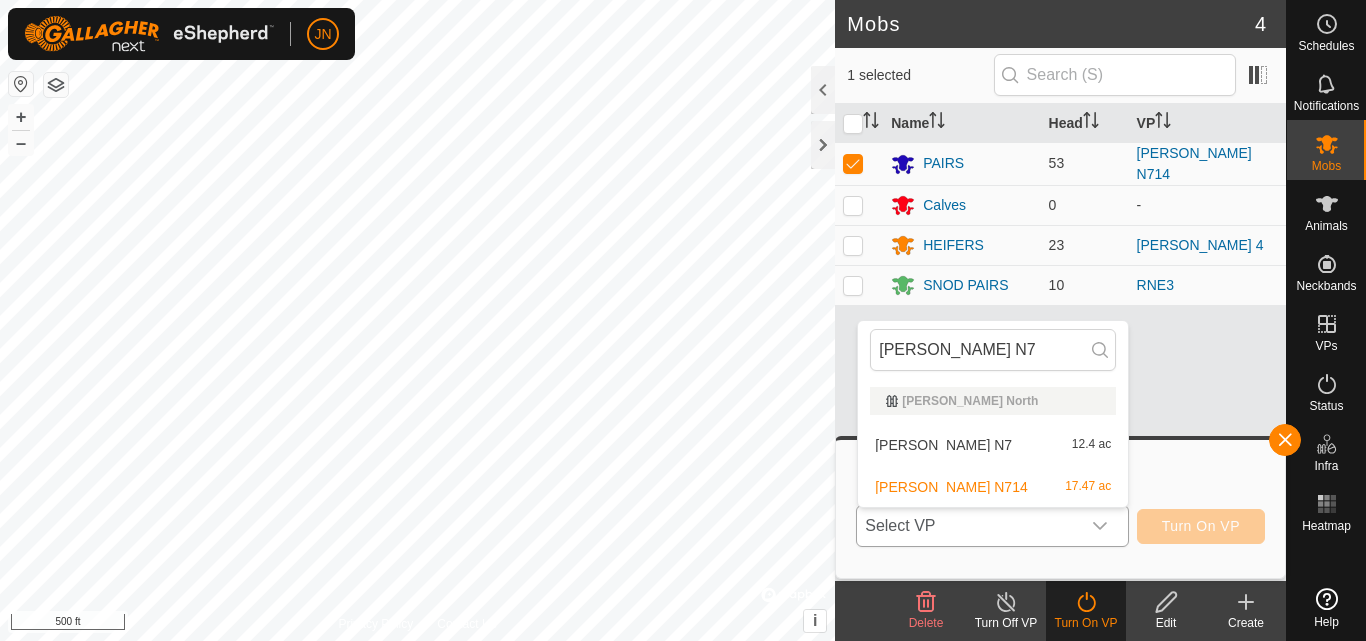 click on "Smith N7  12.4 ac" at bounding box center (993, 445) 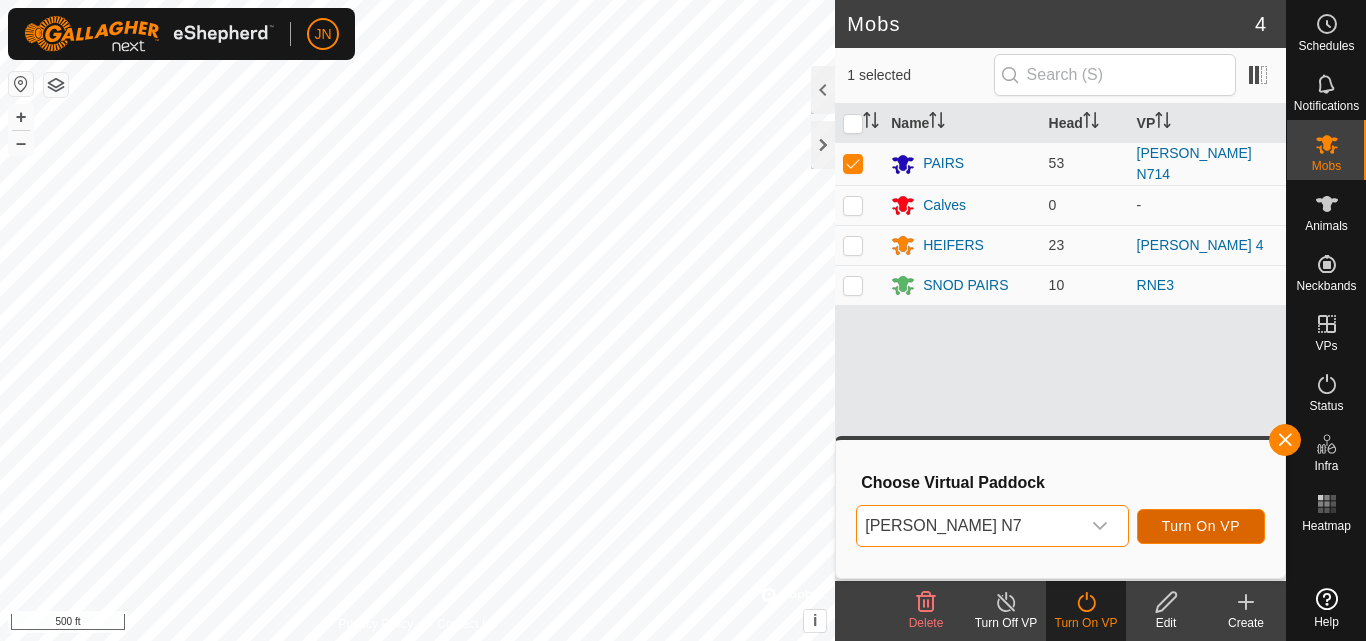 click on "Turn On VP" at bounding box center (1201, 526) 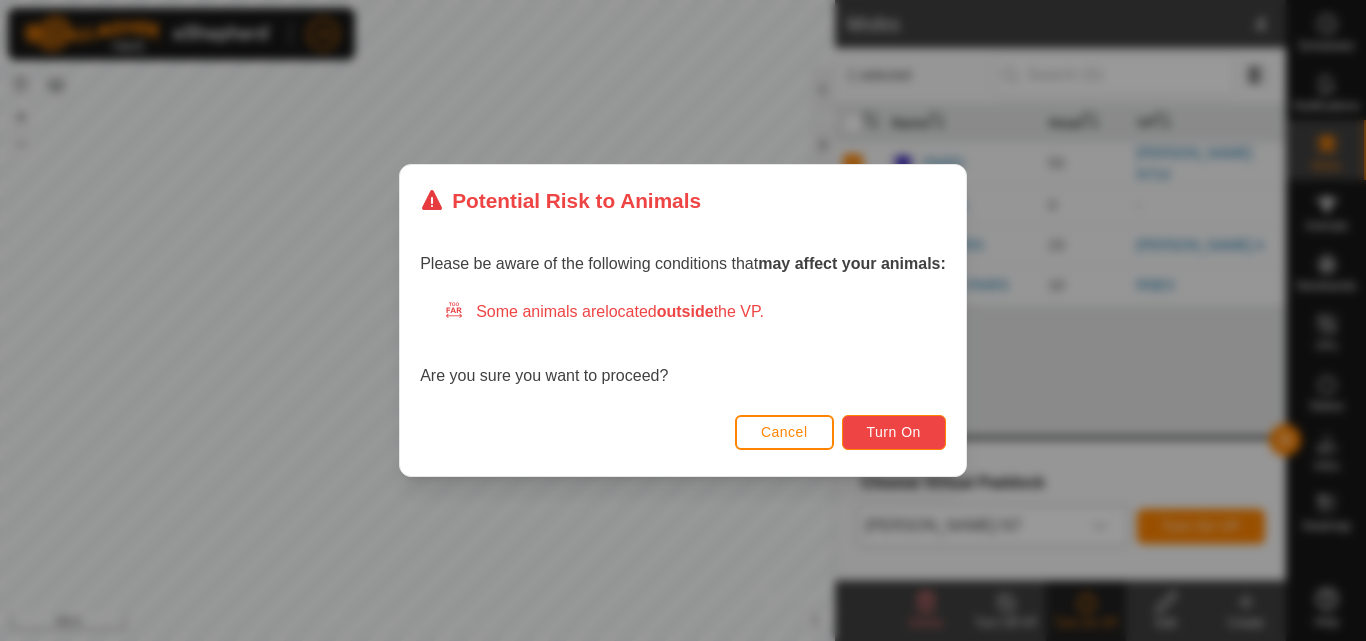 click on "Turn On" at bounding box center (894, 432) 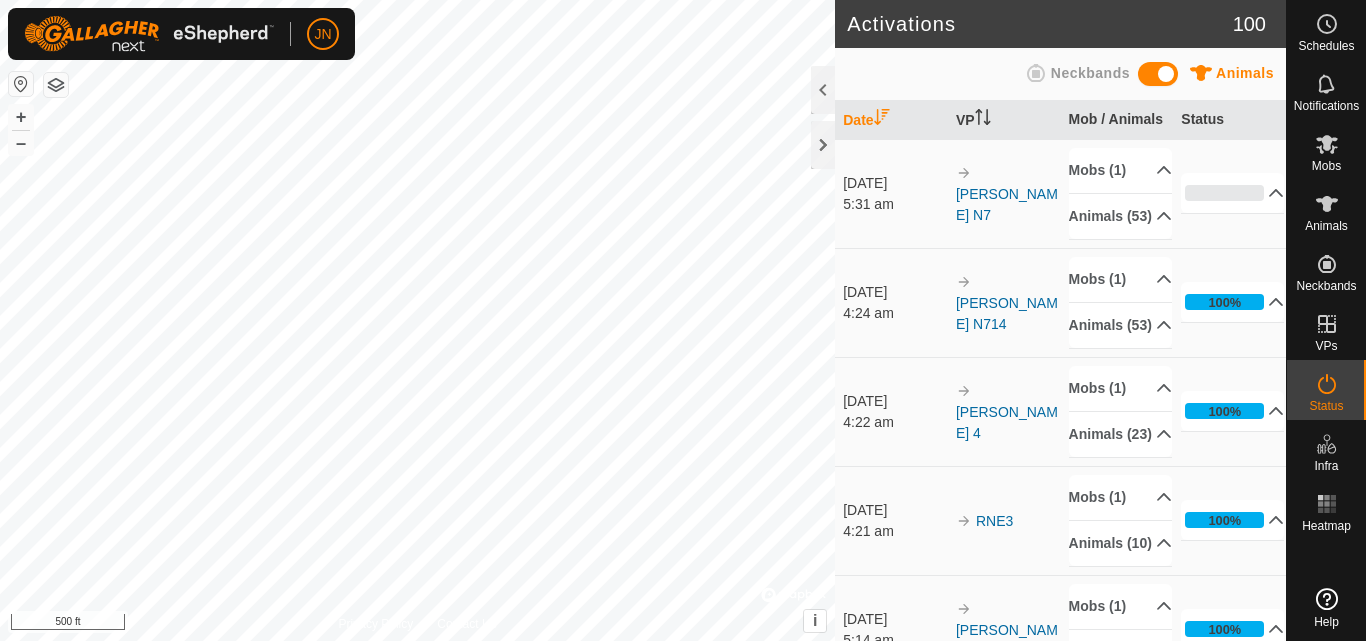 click on "JN Schedules Notifications Mobs Animals Neckbands VPs Status Infra Heatmap Help Activations 100 Animals Neckbands   Date   VP   Mob / Animals   Status  15 July 2025 5:31 am Smith N7 Mobs (1)  PAIRS  Animals (53)  W76   G62   W82   W90   G87   G73   G15   G65   G61   W81   W86   G57   G52   G67   W69   G13   W79   W87   G10   G84   G55   G51   G88   W62   W80   G64   G75   G70   G86   W4   G12   W72   W70   W83   W100   W77   G7   GNT   G85   G5   W63   W73   W99   G83   G66   W91   G76   W64   W12   G50   G19   G71   W98  0% In Progress Pending  53  Sent   0  Completed Confirmed   0  Overridden  0  Cancelled   0  14 July 2025 4:24 am Smith N714 Mobs (1)  PAIRS  Animals (53)  W76   G62   W82   W90   G87   G73   G15   G65   G61   W81   W86   G57   G52   G67   W69   G13   W79   W87   G10   G84   G55   G51   G88   W62   W80   G64   G75   G70   G86   W4   G12   W72   W70   W83   W100   W77   G7   GNT   G85   G5   W63   W73   W99   G83   G66   W91   G76   W64   W12   G50   G19   G71   W98  100% Pending +" at bounding box center [683, 320] 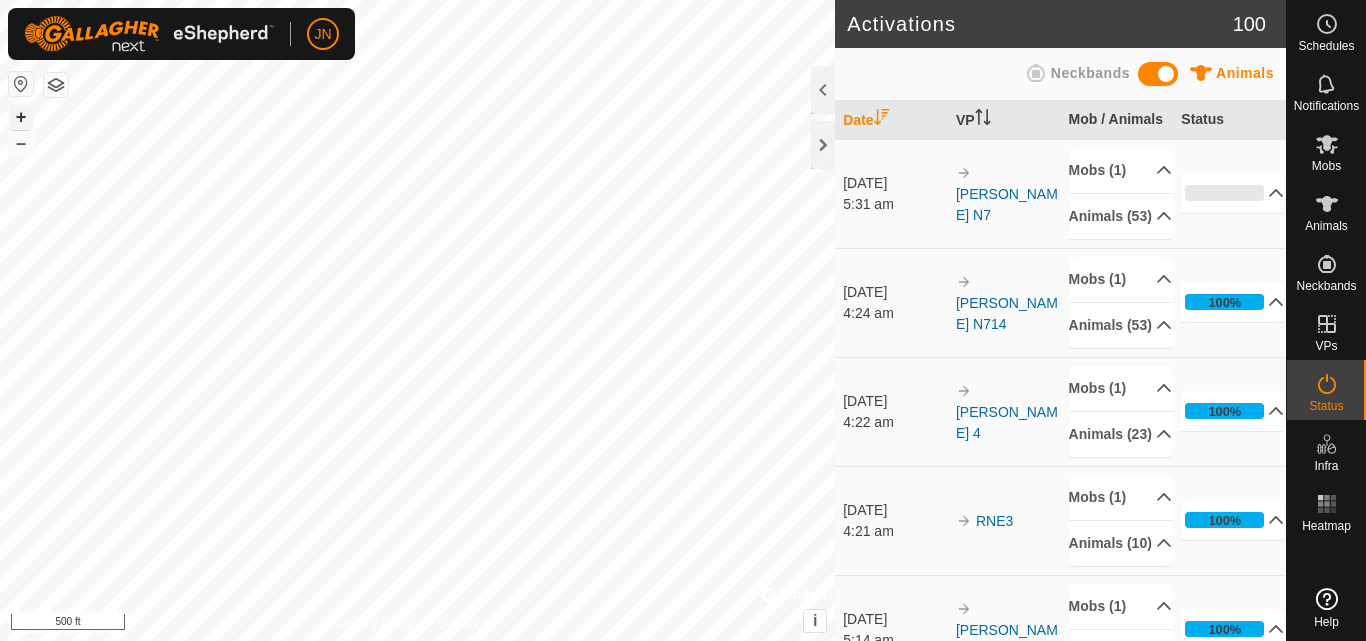 click on "+" at bounding box center (21, 117) 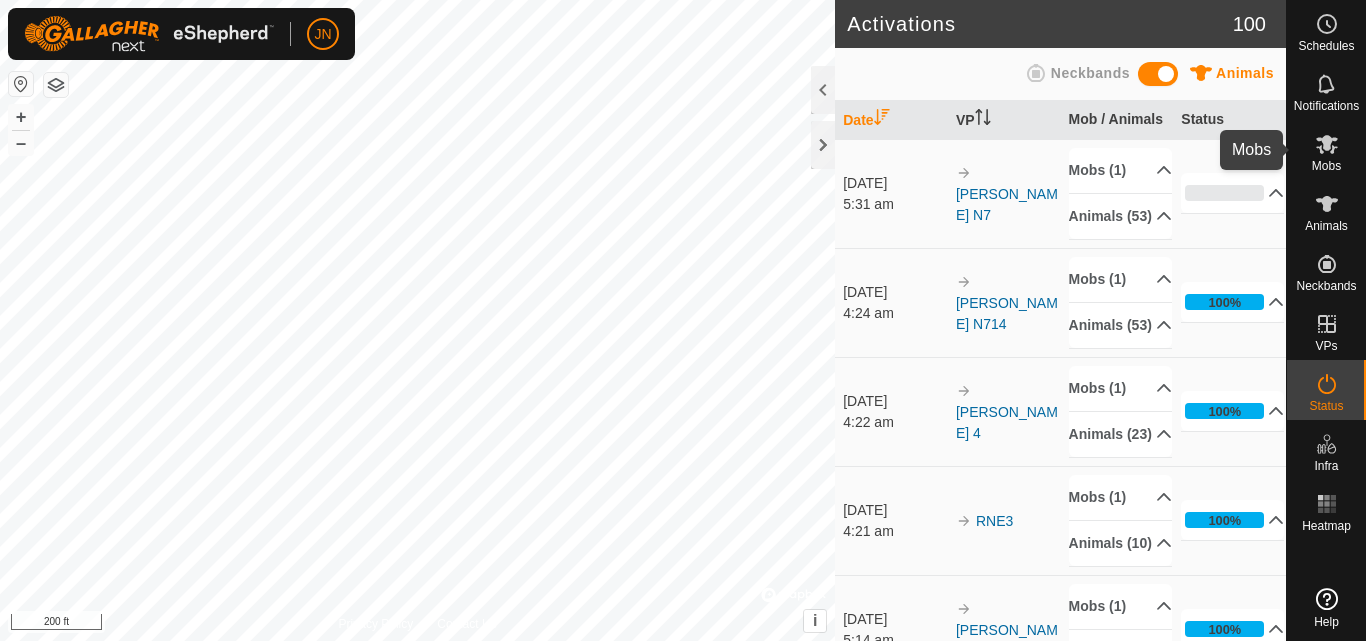 click 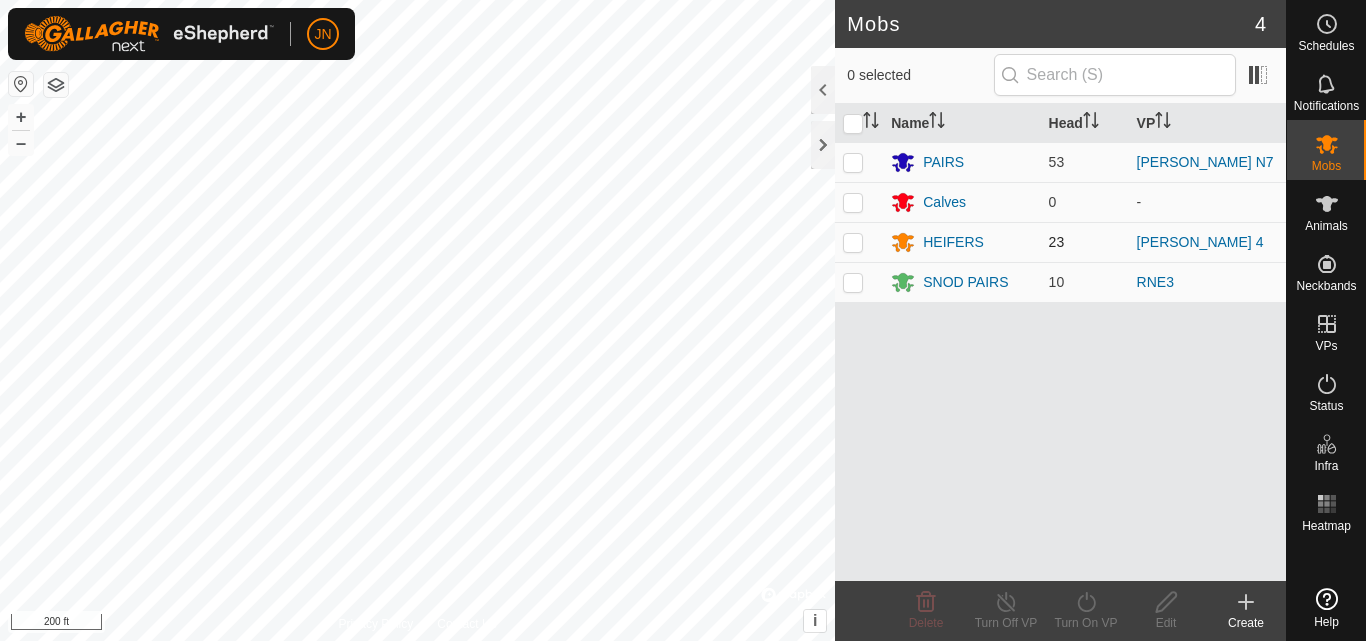 click at bounding box center [853, 242] 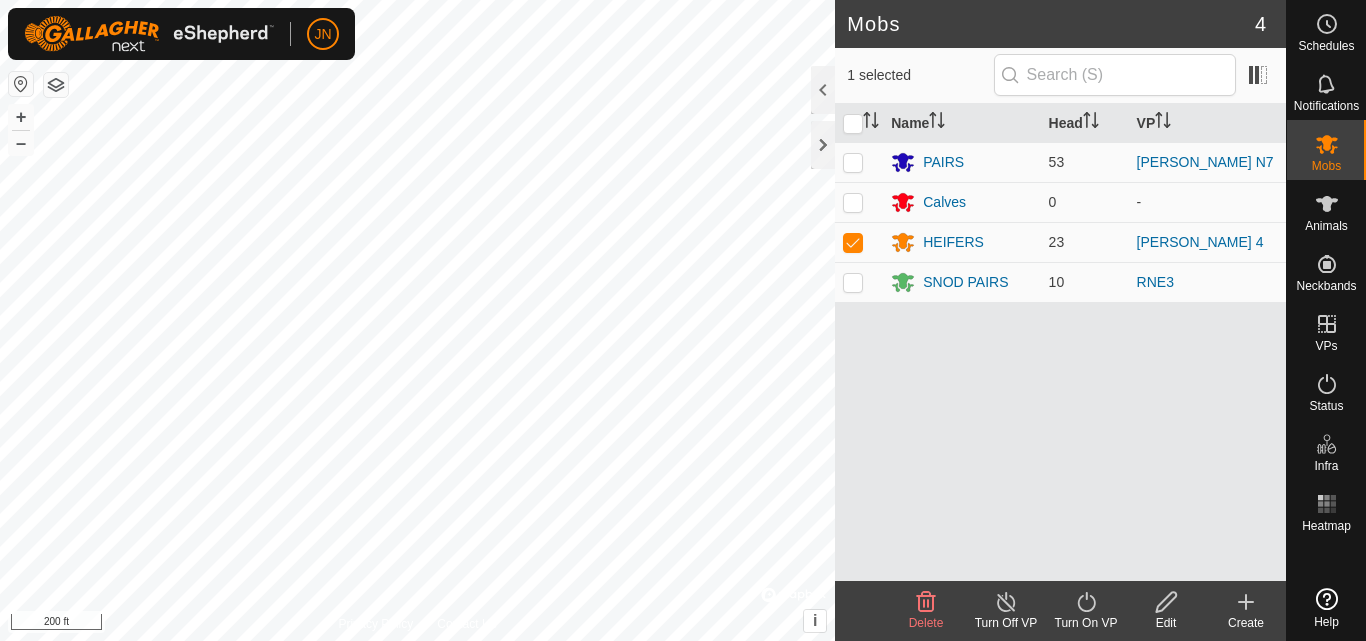 click 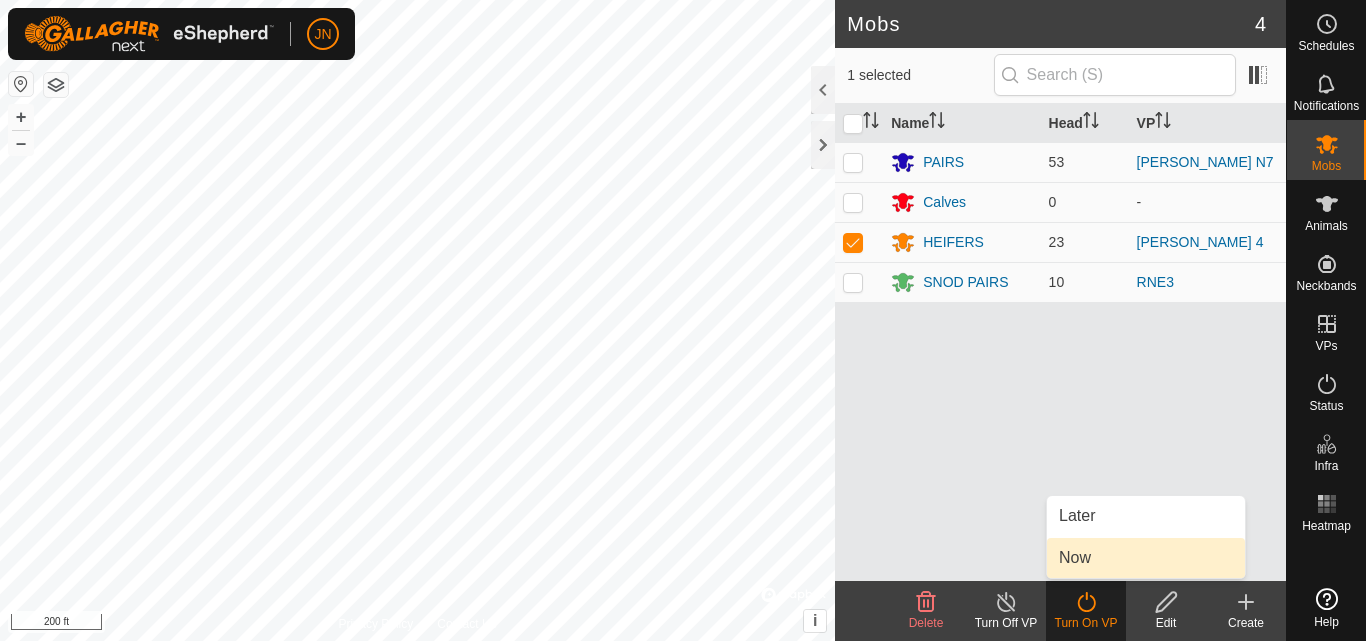 click on "Now" at bounding box center (1146, 558) 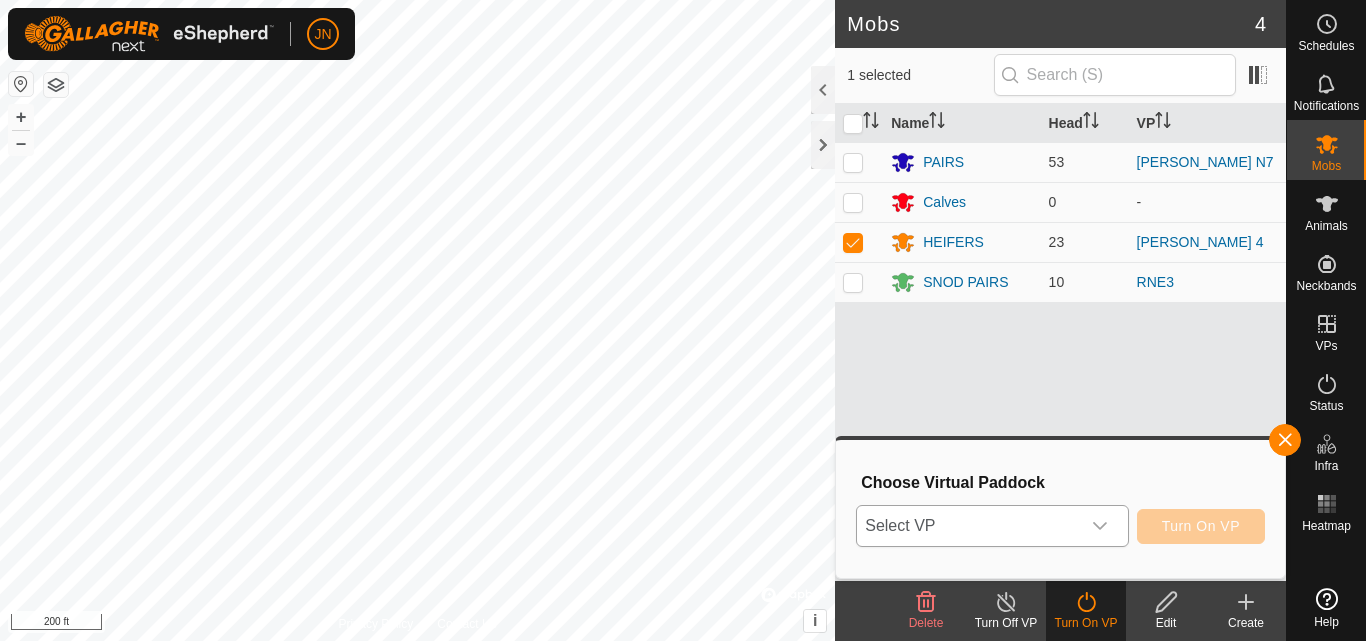 click on "Select VP" at bounding box center [968, 526] 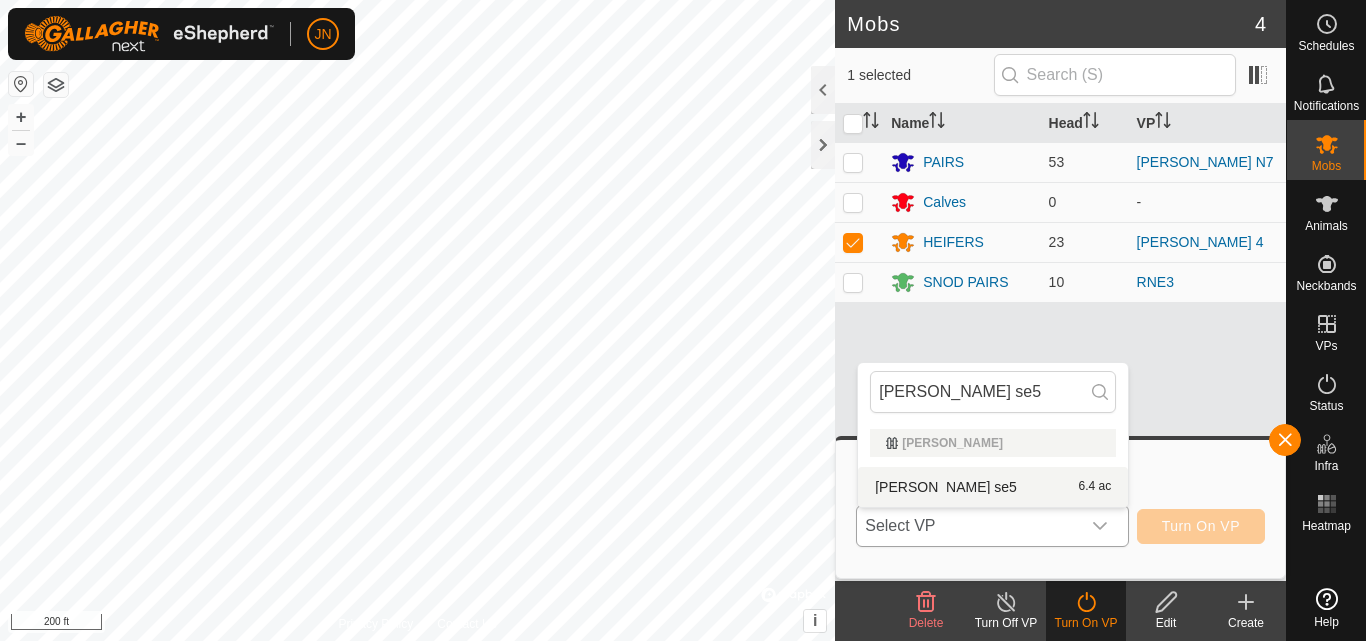 type on "[PERSON_NAME] se5" 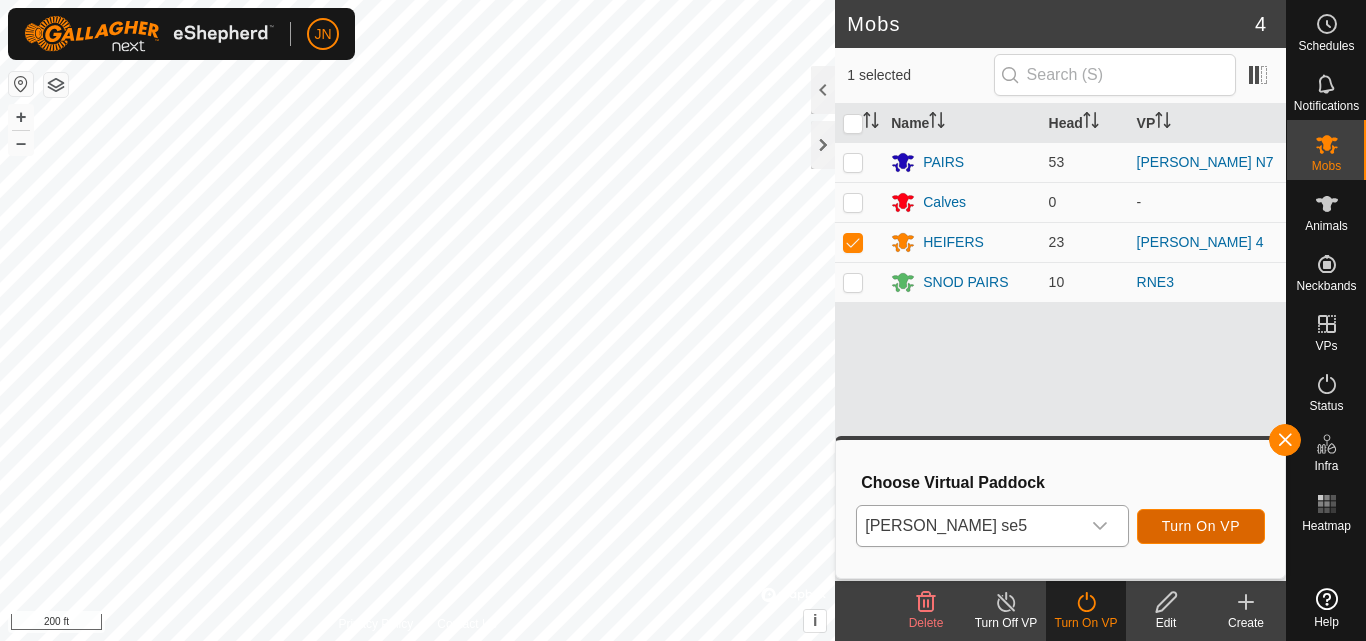 click on "Turn On VP" at bounding box center (1201, 526) 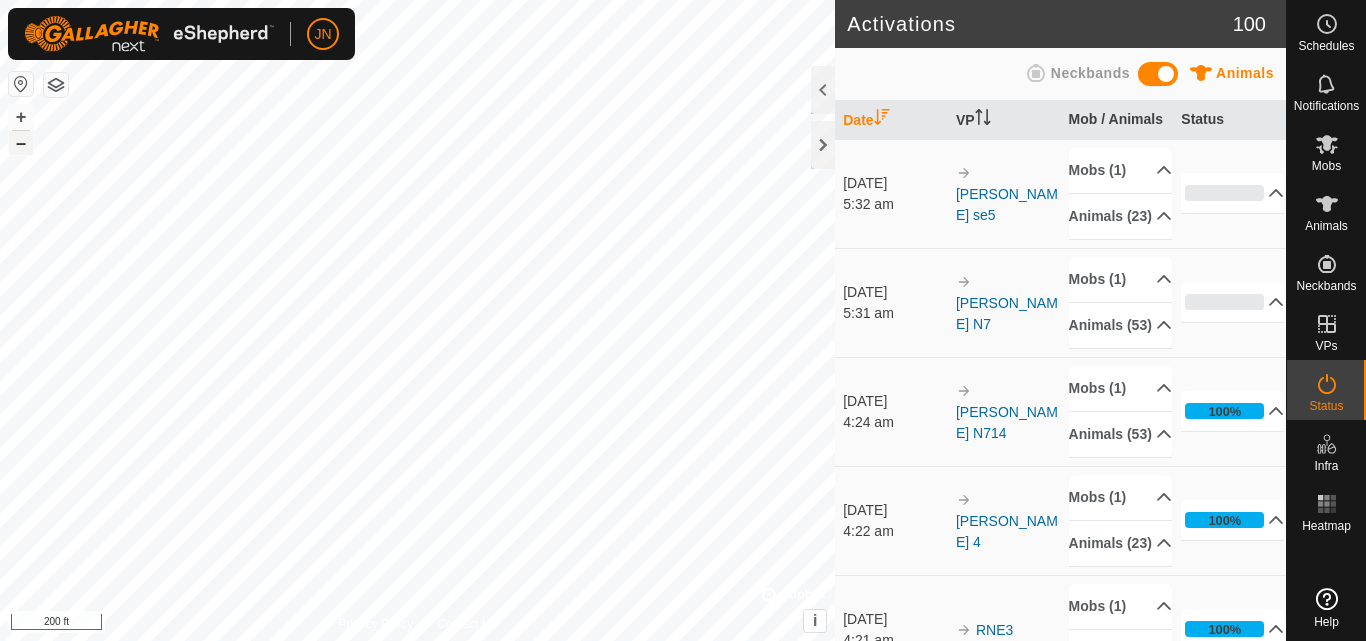 click on "–" at bounding box center (21, 143) 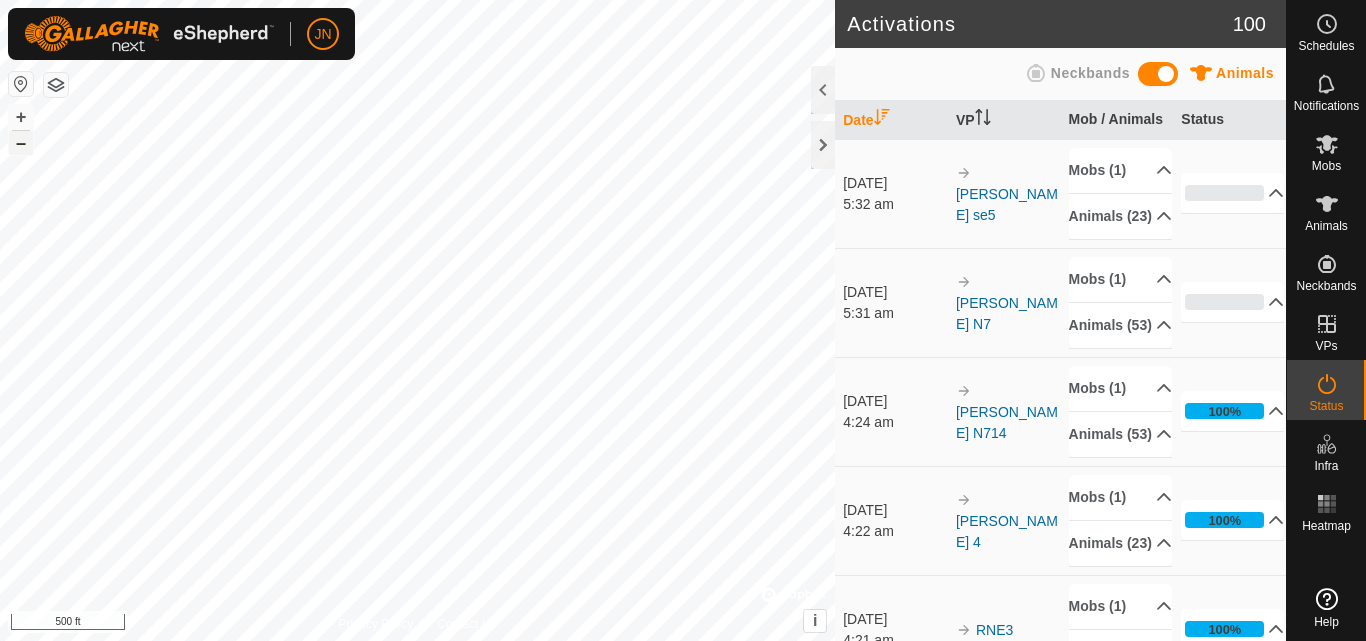 click on "–" at bounding box center [21, 143] 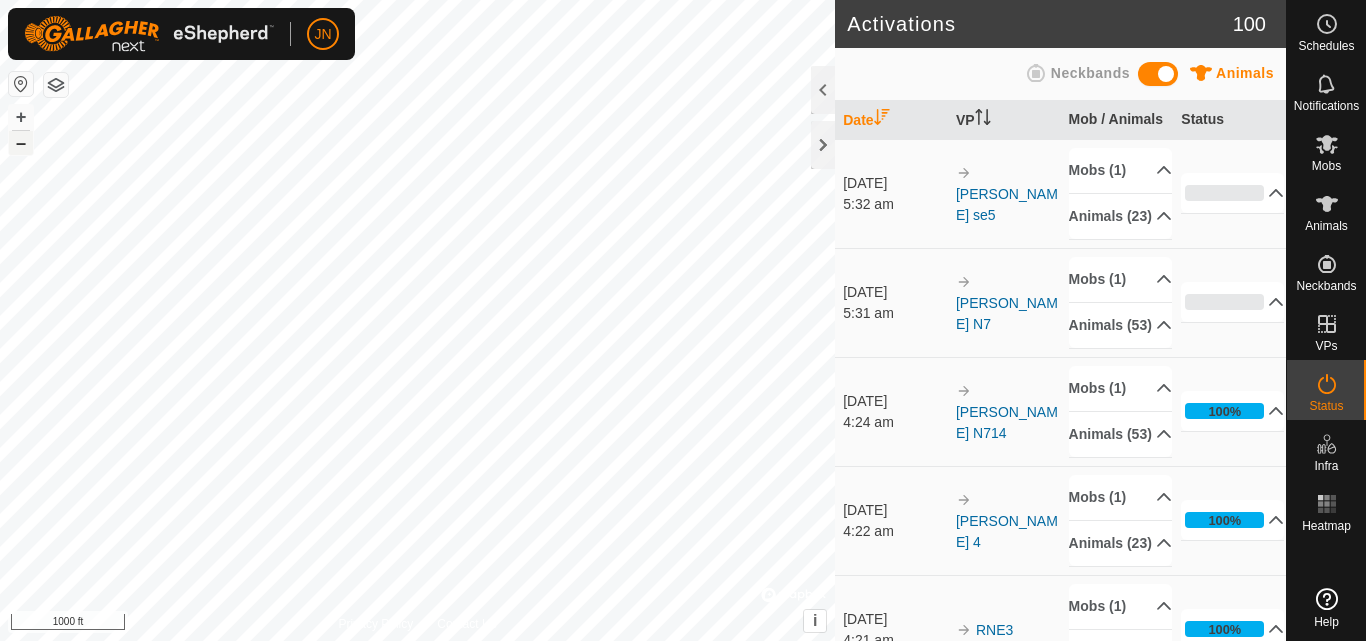 click on "–" at bounding box center [21, 143] 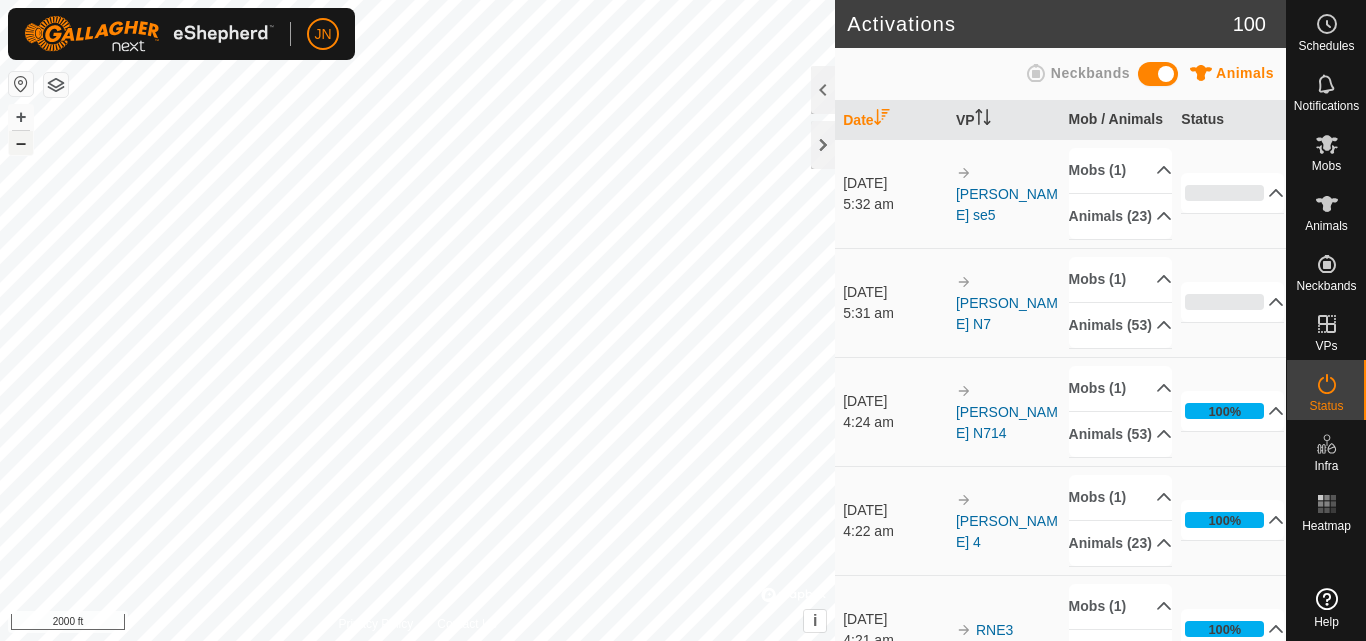 click on "–" at bounding box center [21, 143] 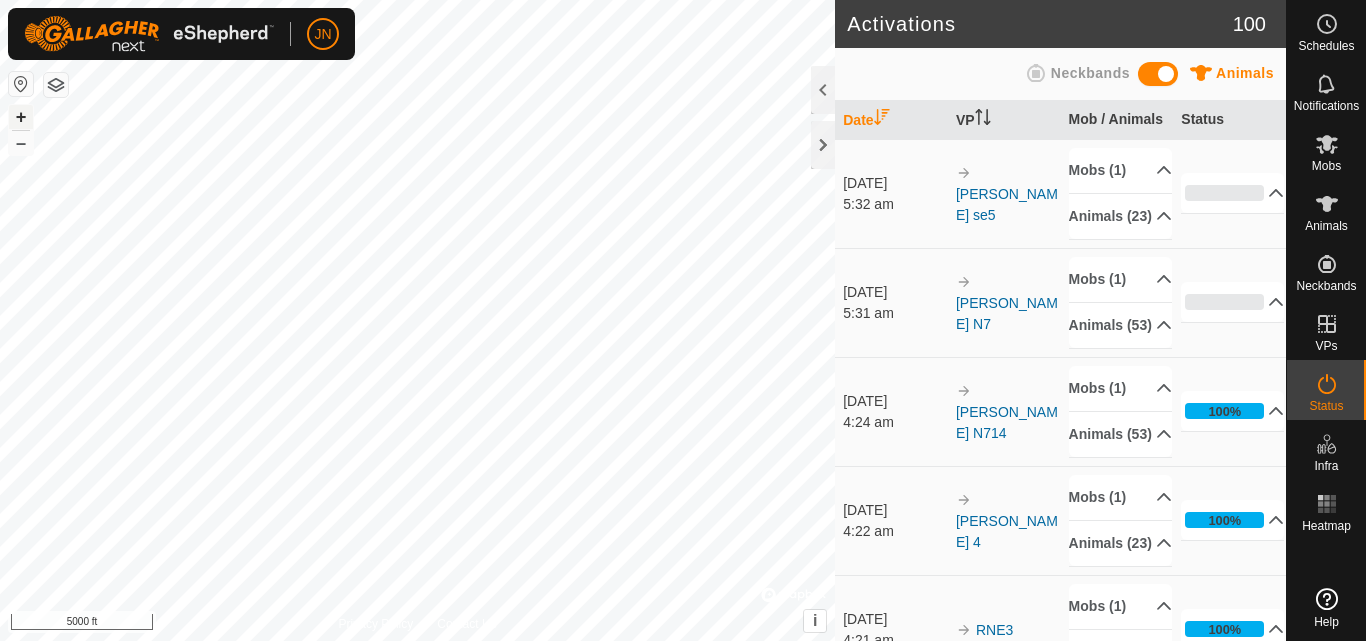 click on "+" at bounding box center (21, 117) 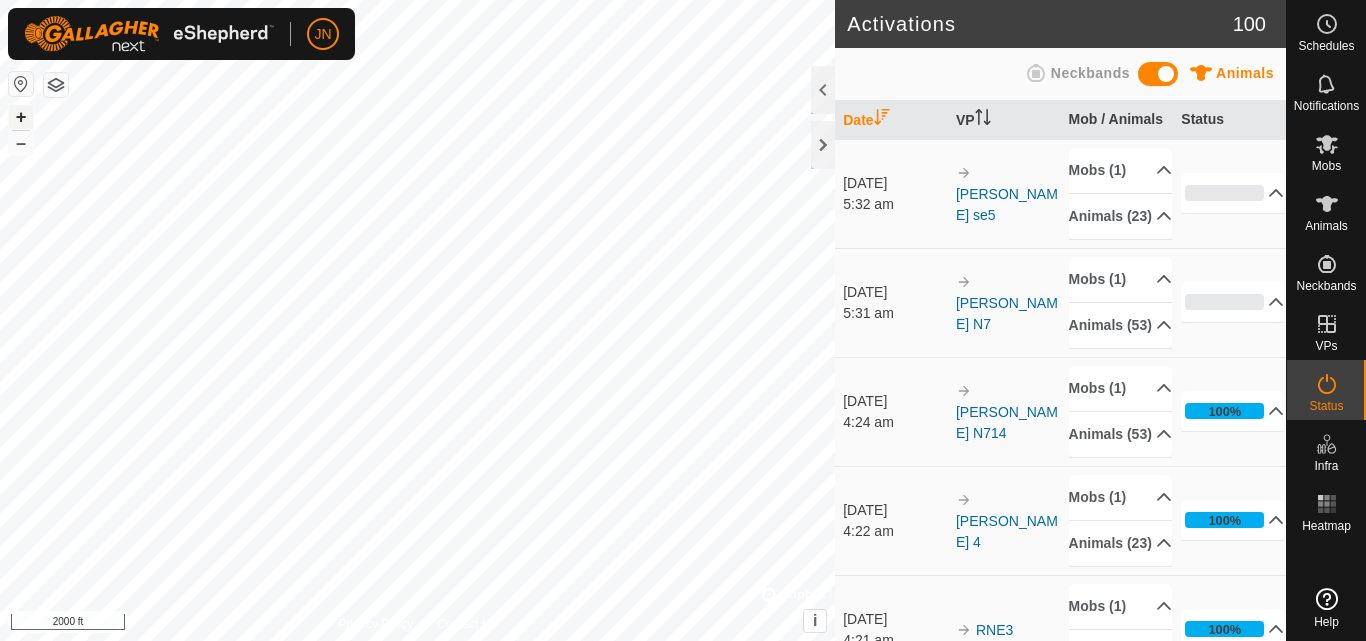 click on "+" at bounding box center (21, 117) 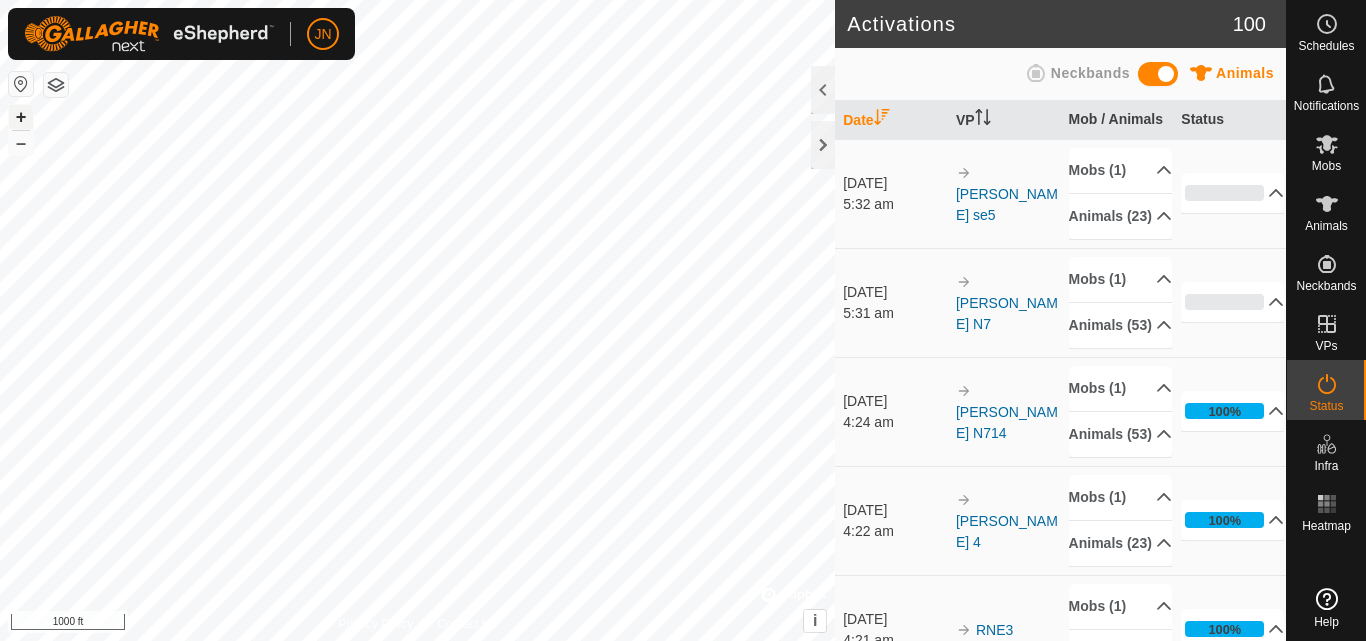 click on "+" at bounding box center [21, 117] 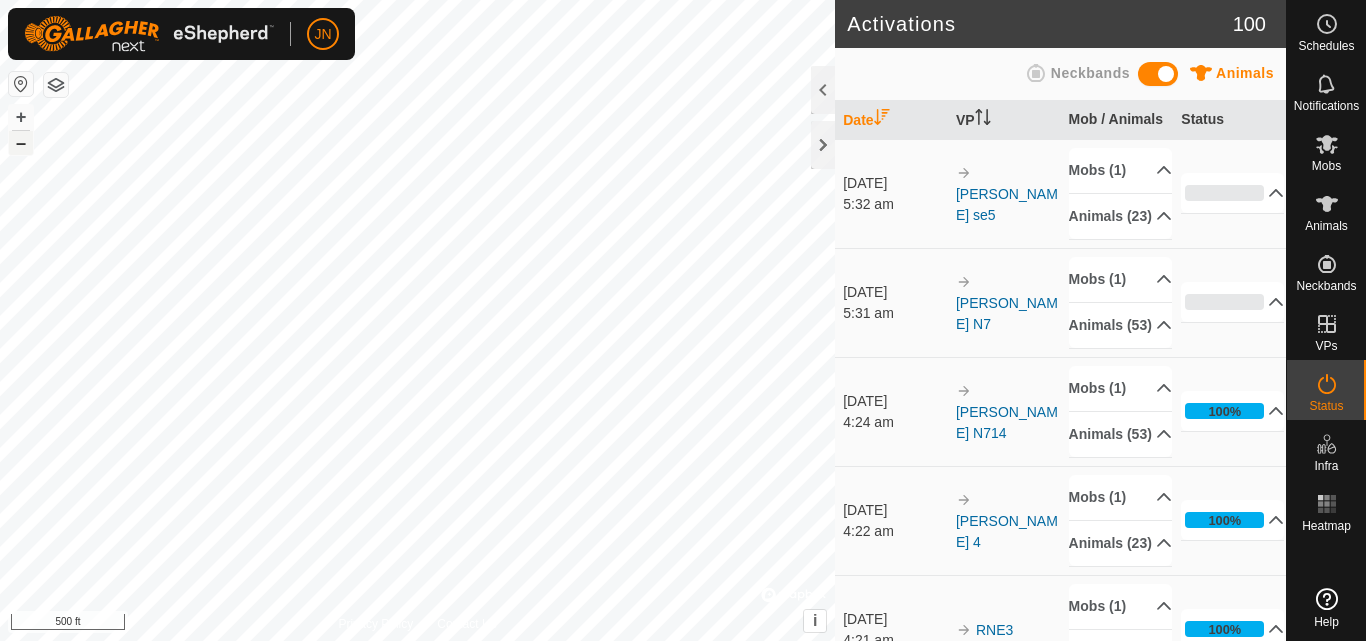 click on "–" at bounding box center [21, 143] 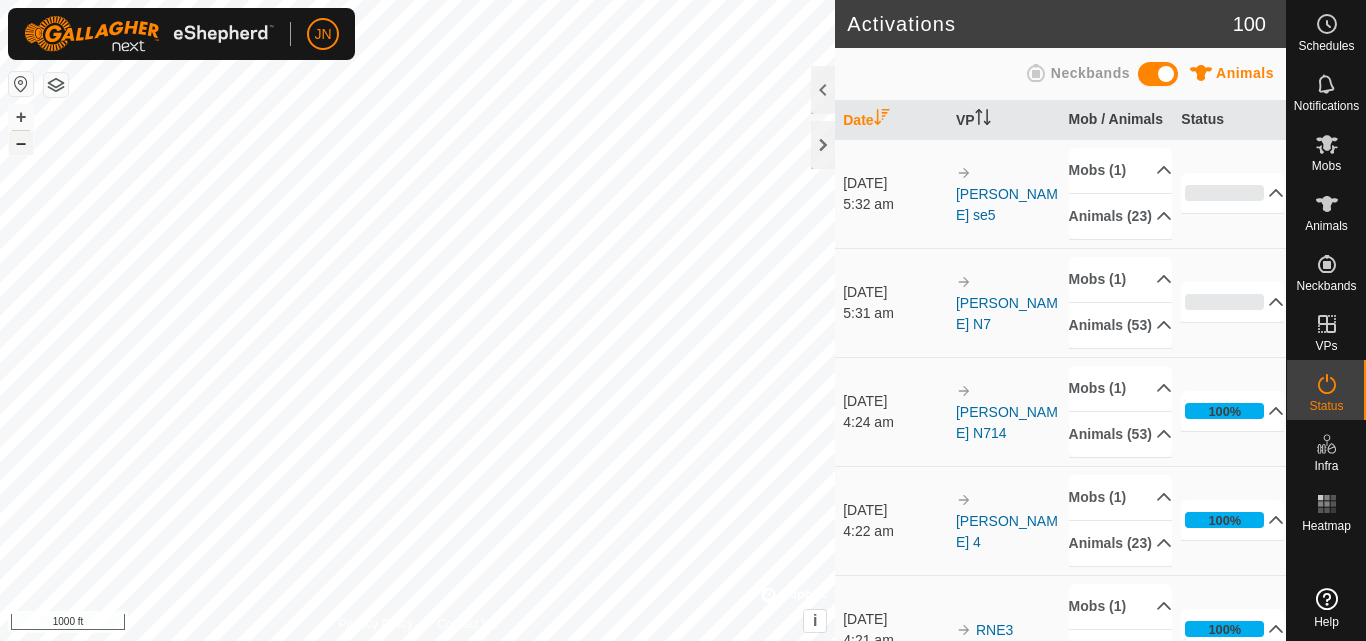 click on "–" at bounding box center (21, 143) 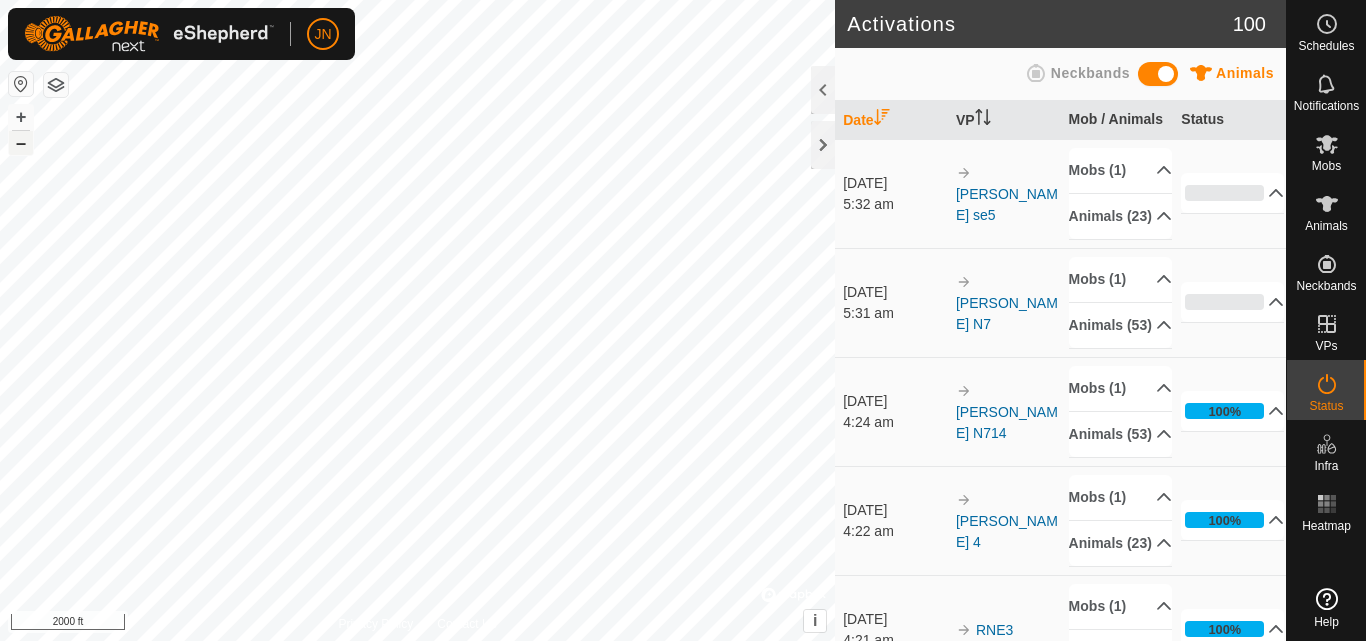 click on "–" at bounding box center (21, 143) 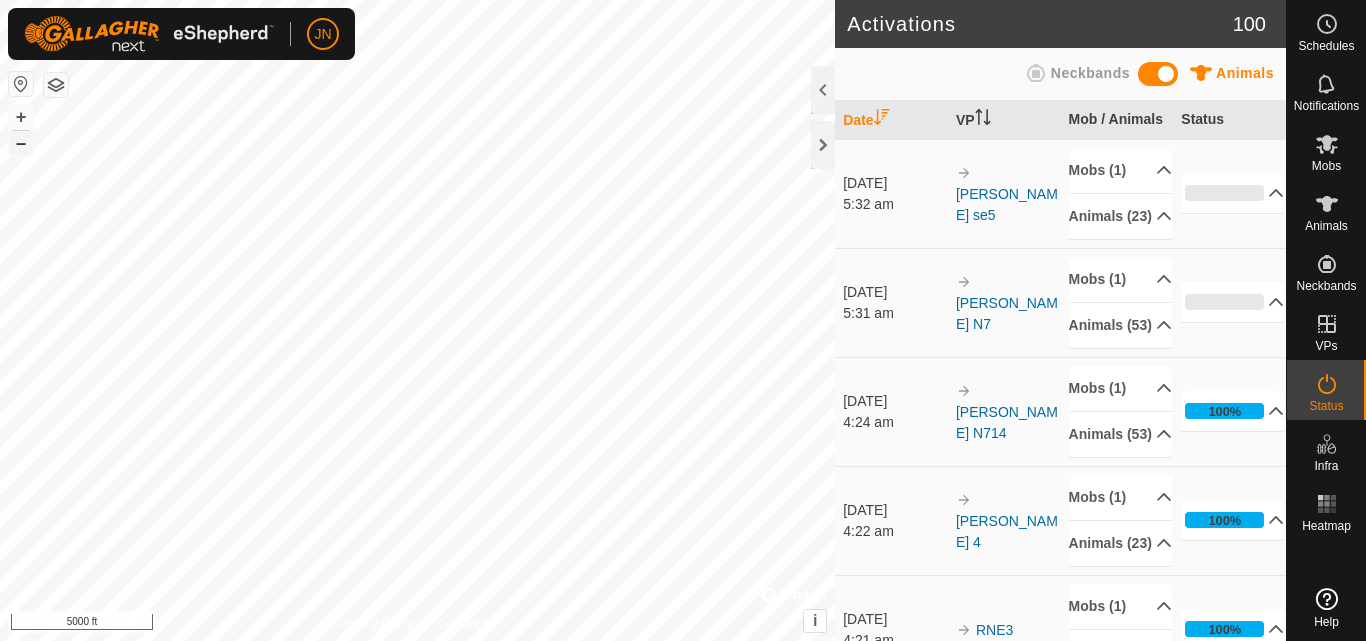 click on "–" at bounding box center (21, 143) 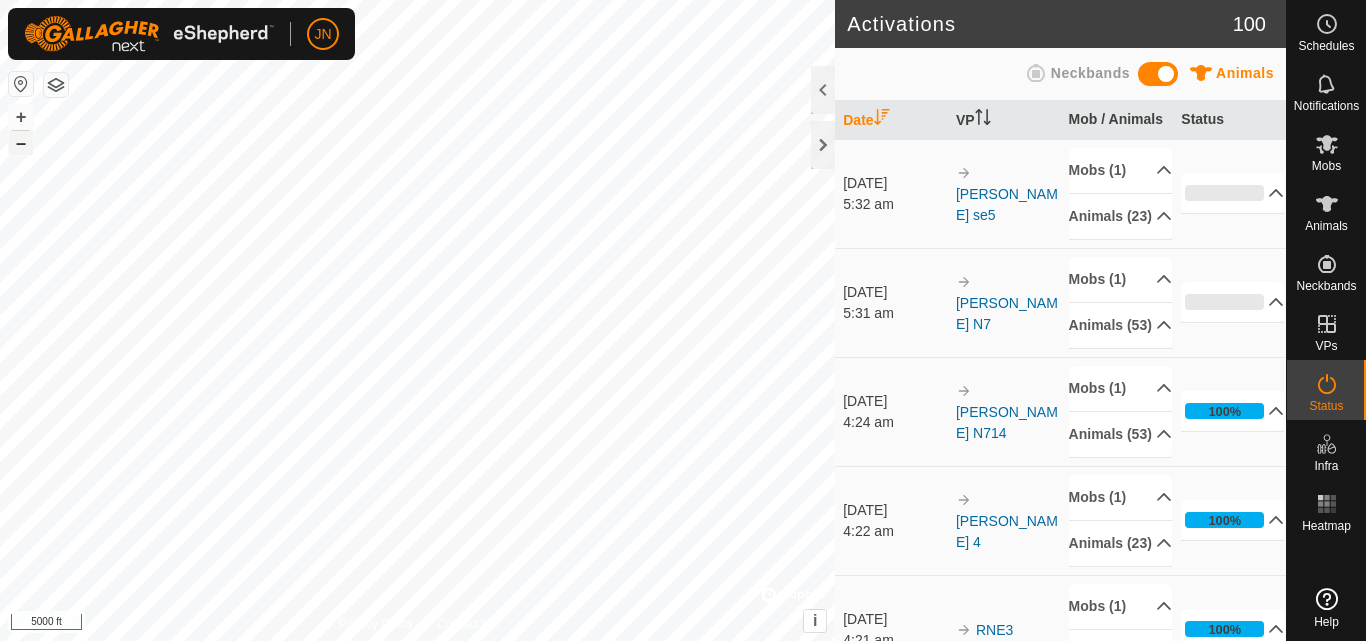 click on "–" at bounding box center [21, 143] 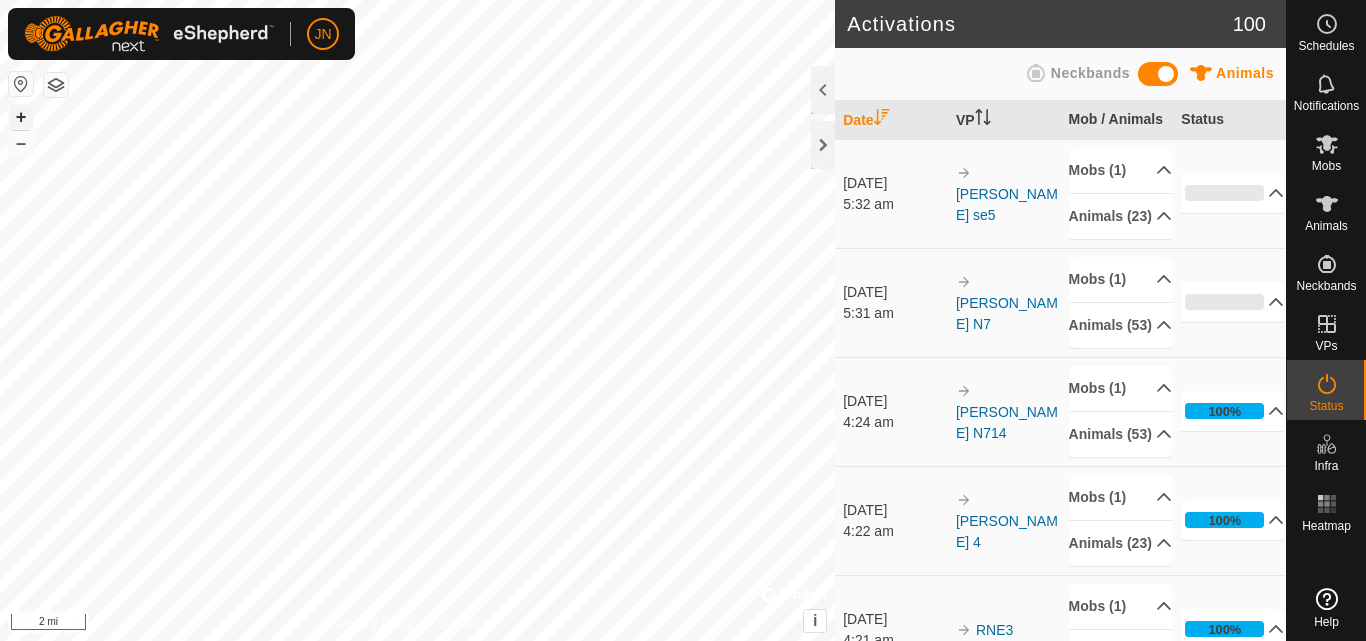 click on "+" at bounding box center (21, 117) 